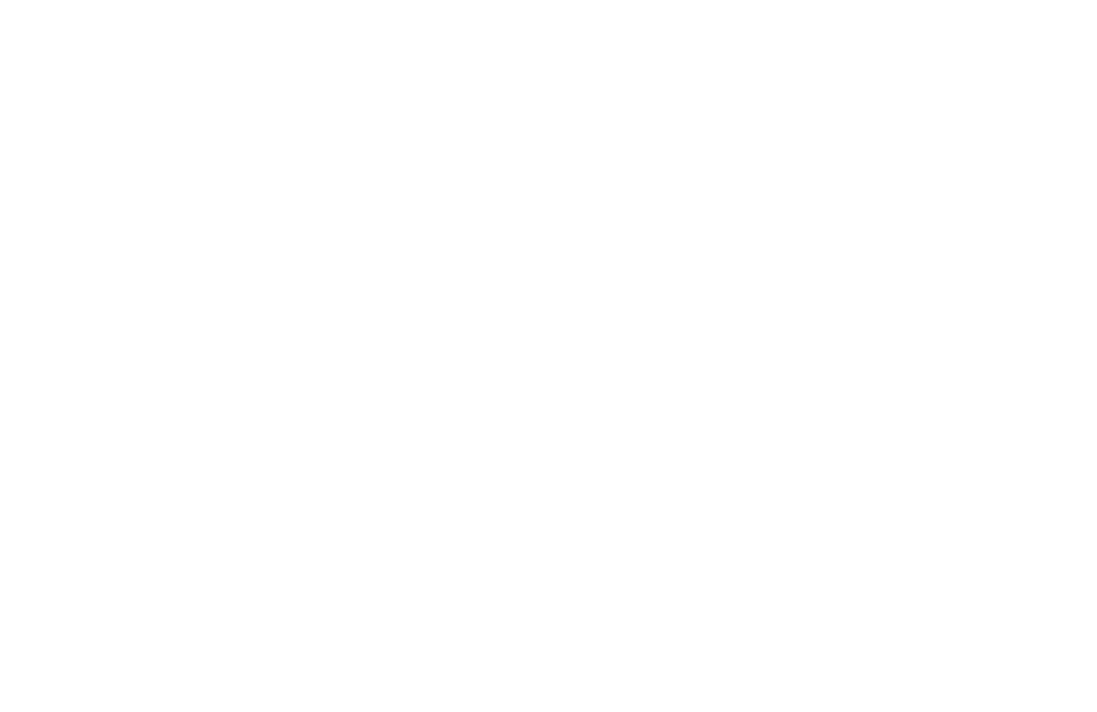scroll, scrollTop: 0, scrollLeft: 0, axis: both 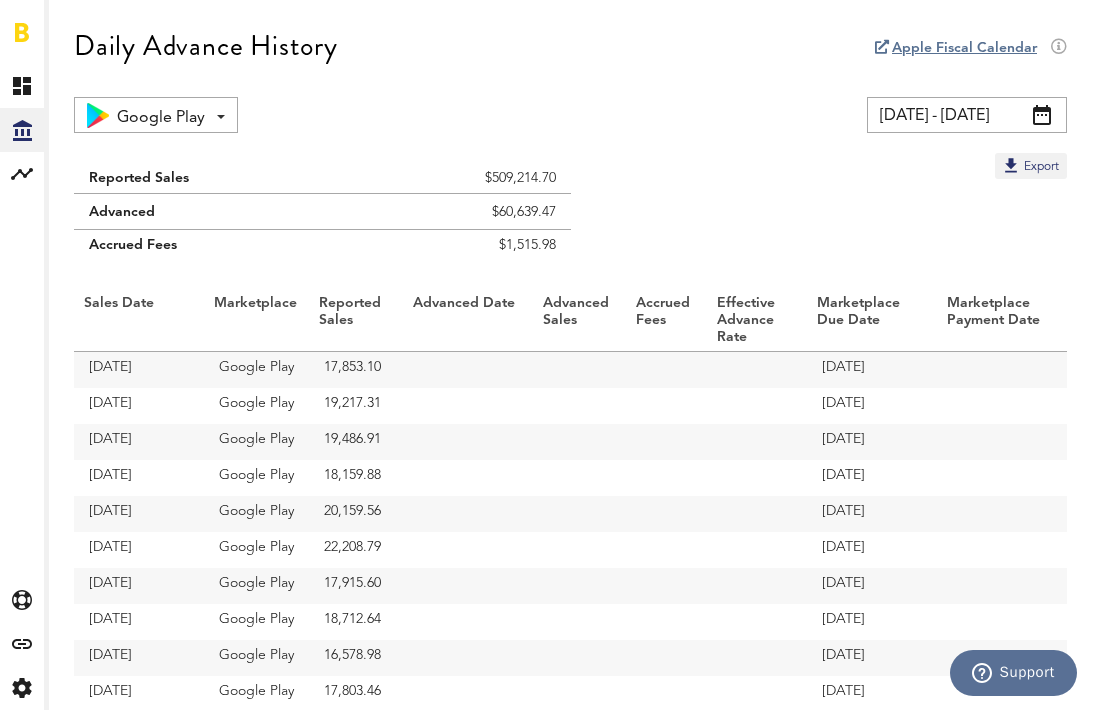click on "[DATE] - [DATE]" at bounding box center [967, 115] 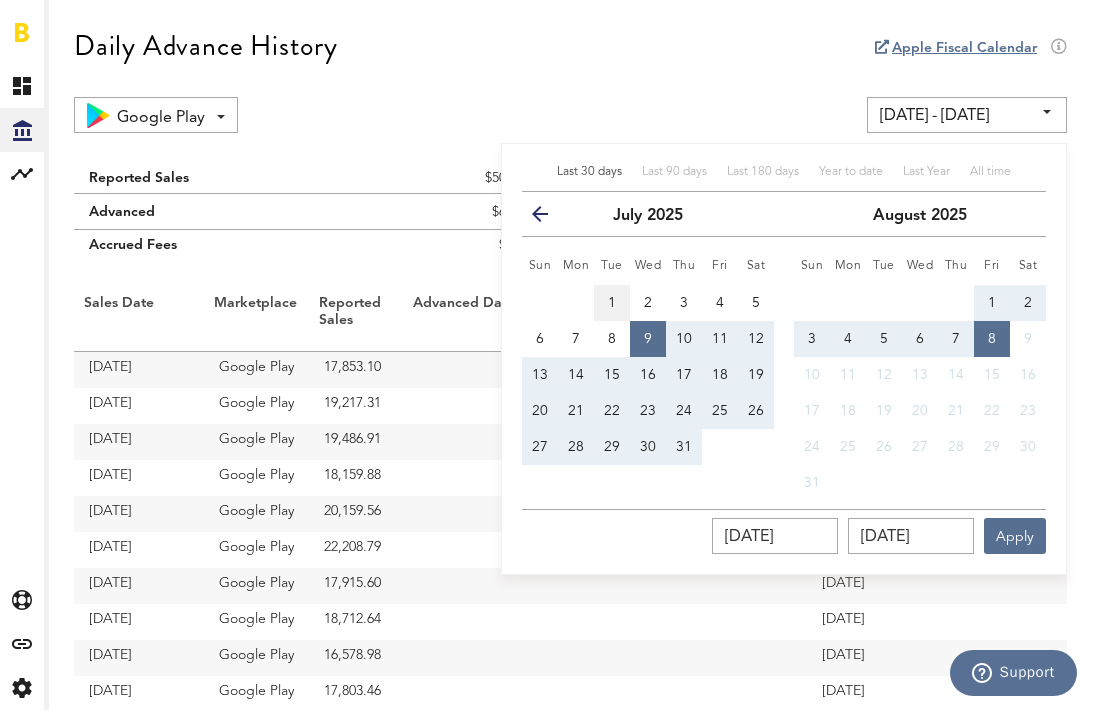 click on "1" at bounding box center [612, 303] 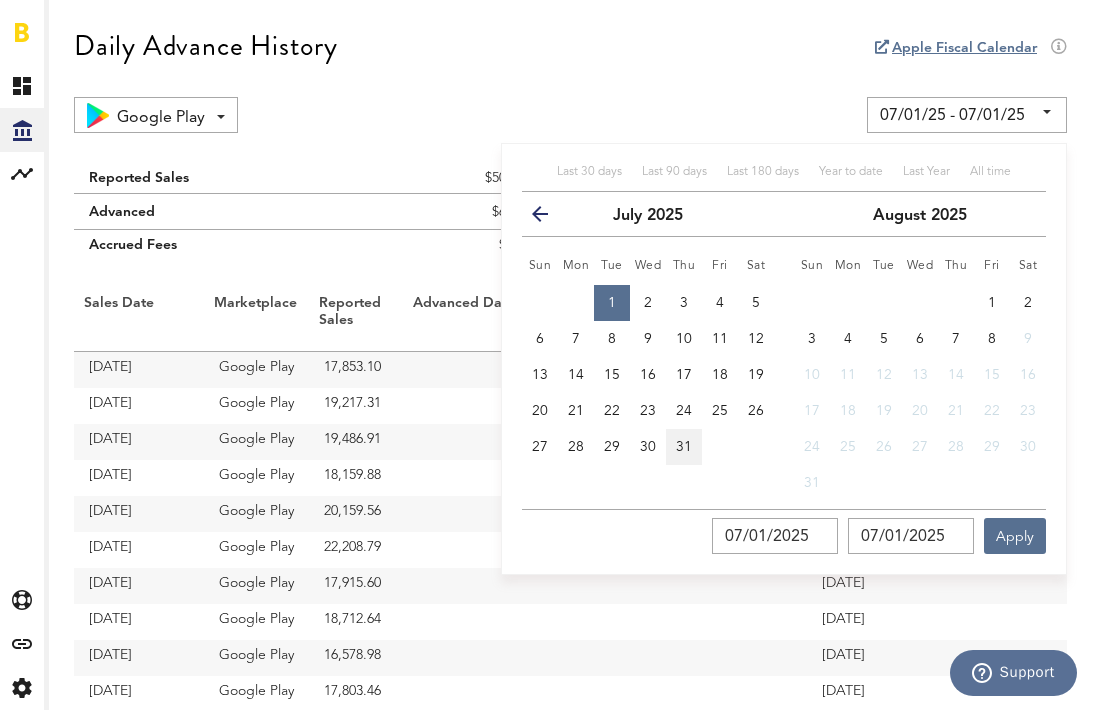 click on "31" at bounding box center (684, 447) 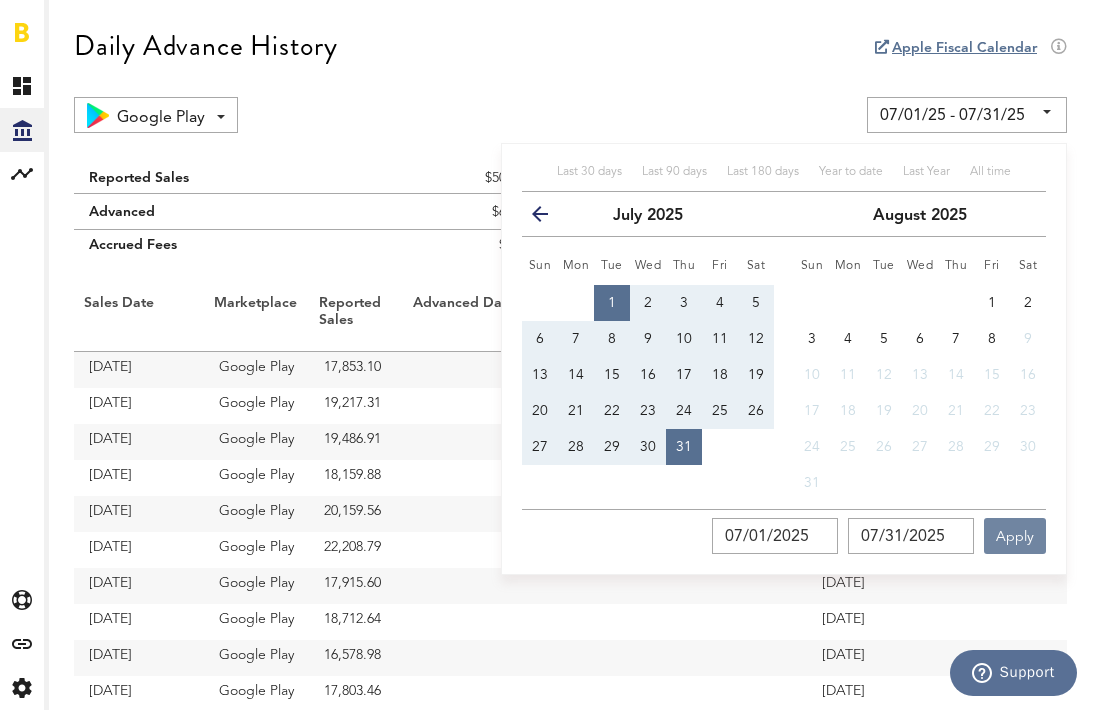 click on "Apply" at bounding box center [1015, 536] 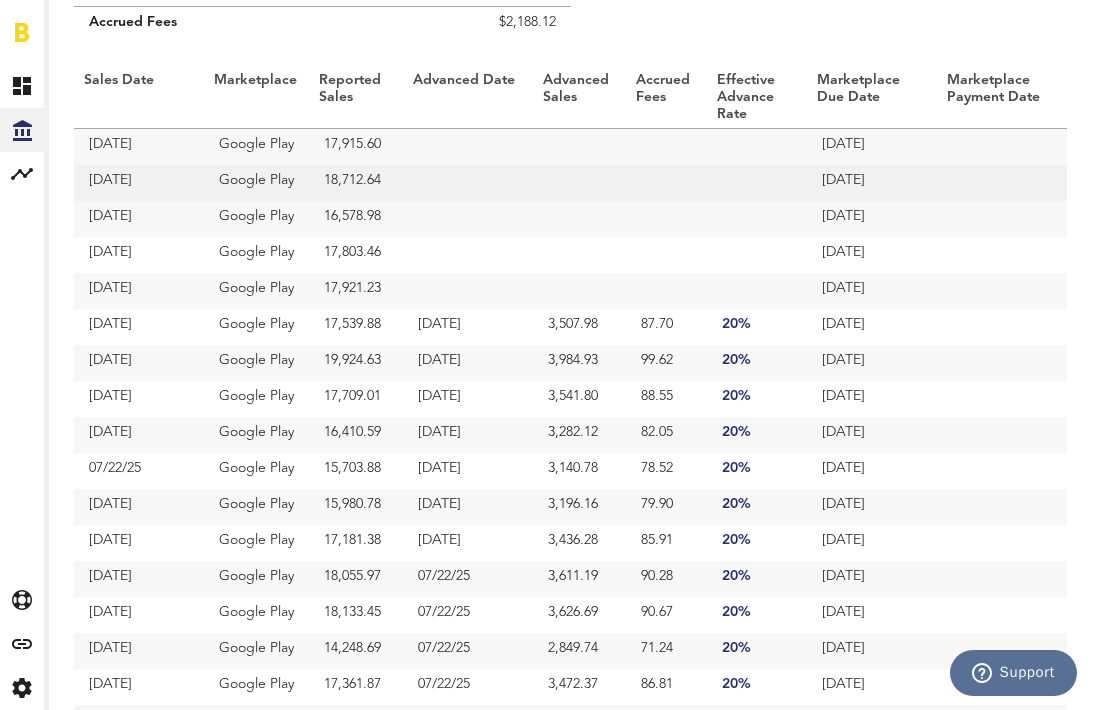 scroll, scrollTop: 226, scrollLeft: 0, axis: vertical 